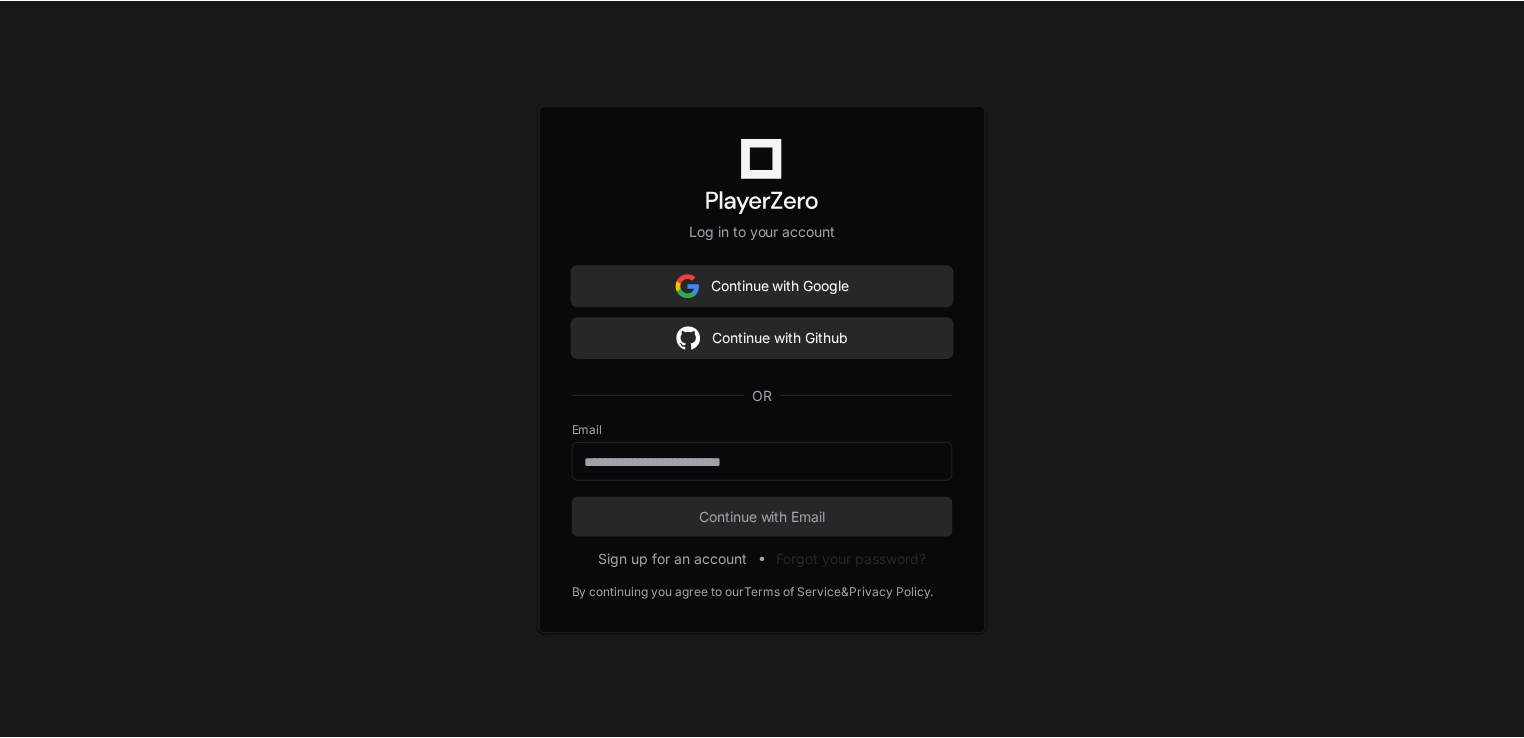 scroll, scrollTop: 0, scrollLeft: 0, axis: both 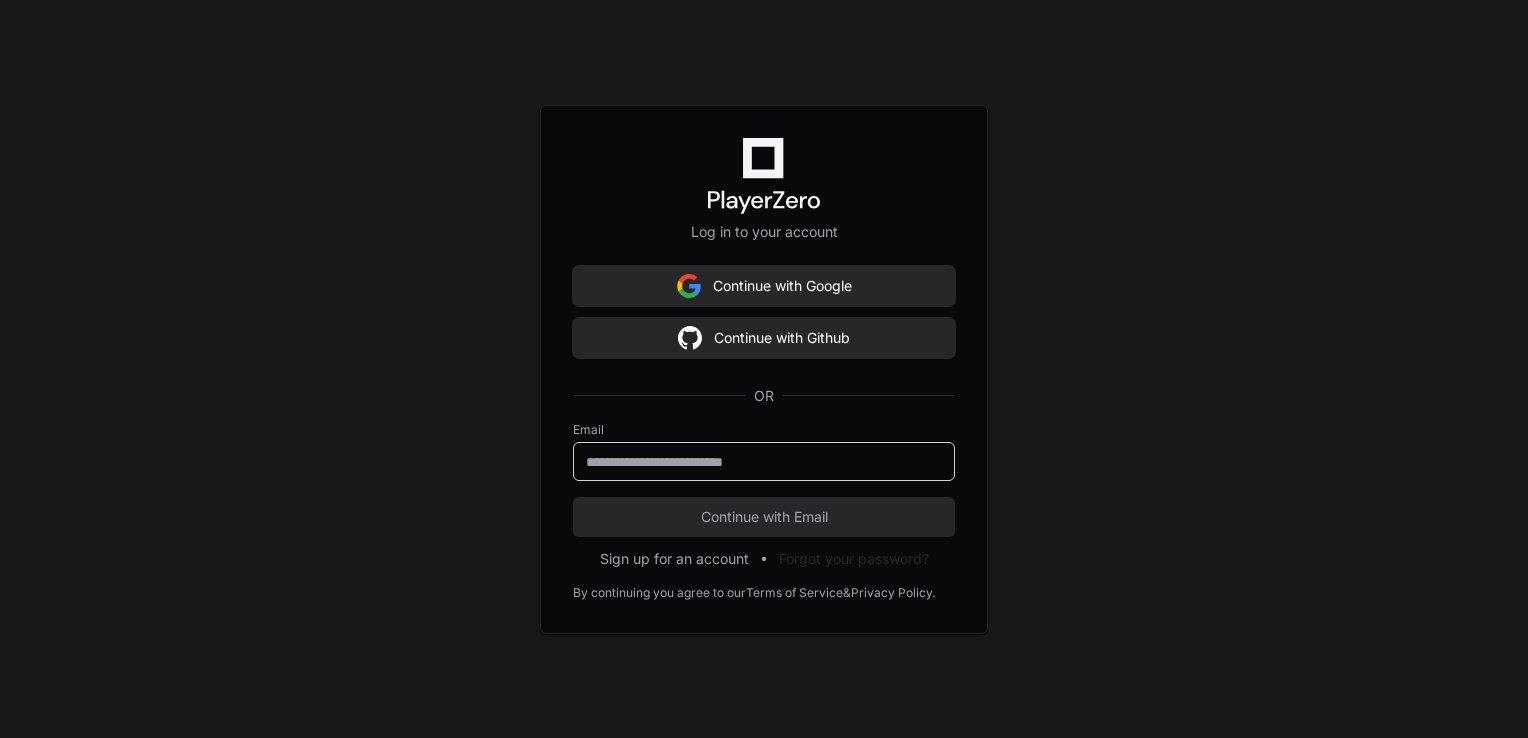 click at bounding box center (764, 462) 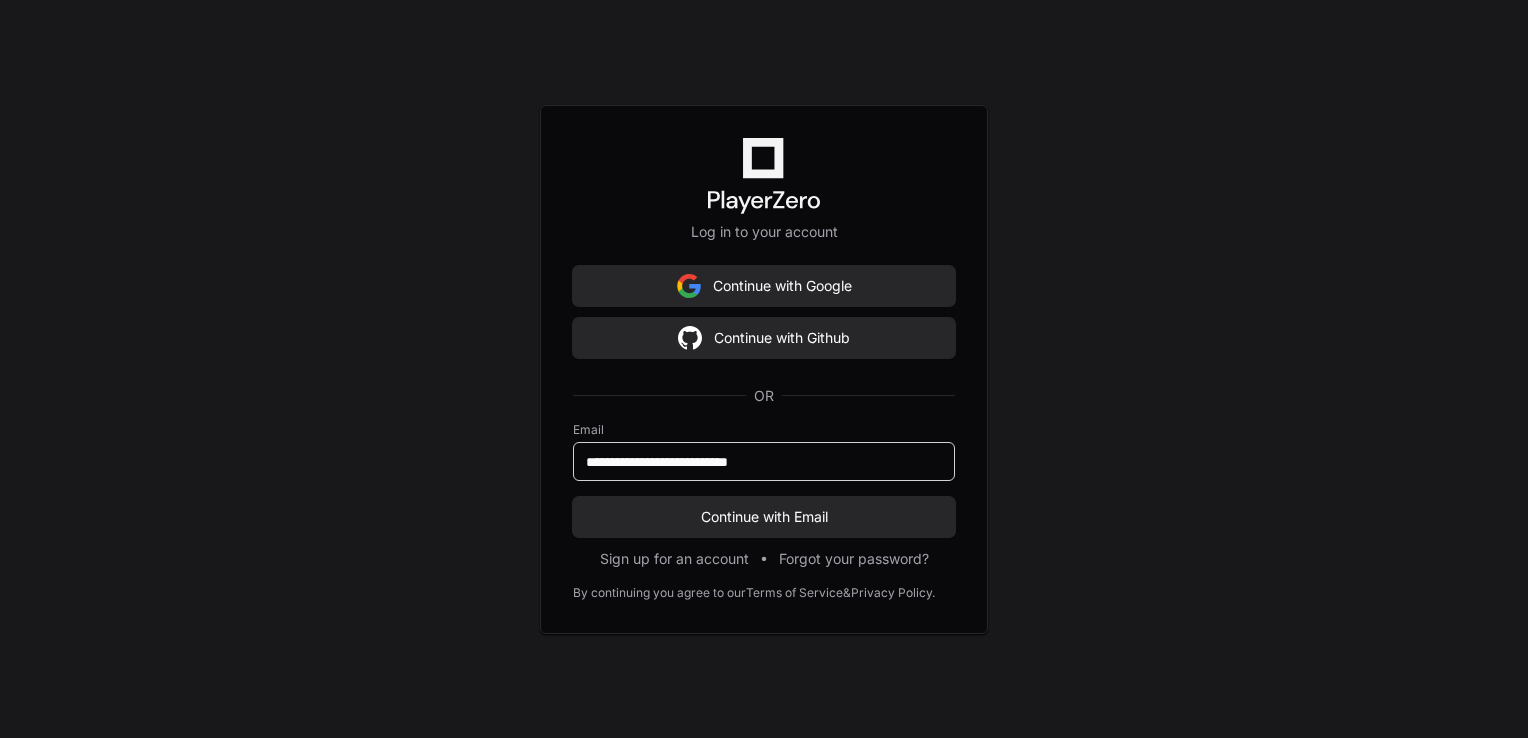 type on "**********" 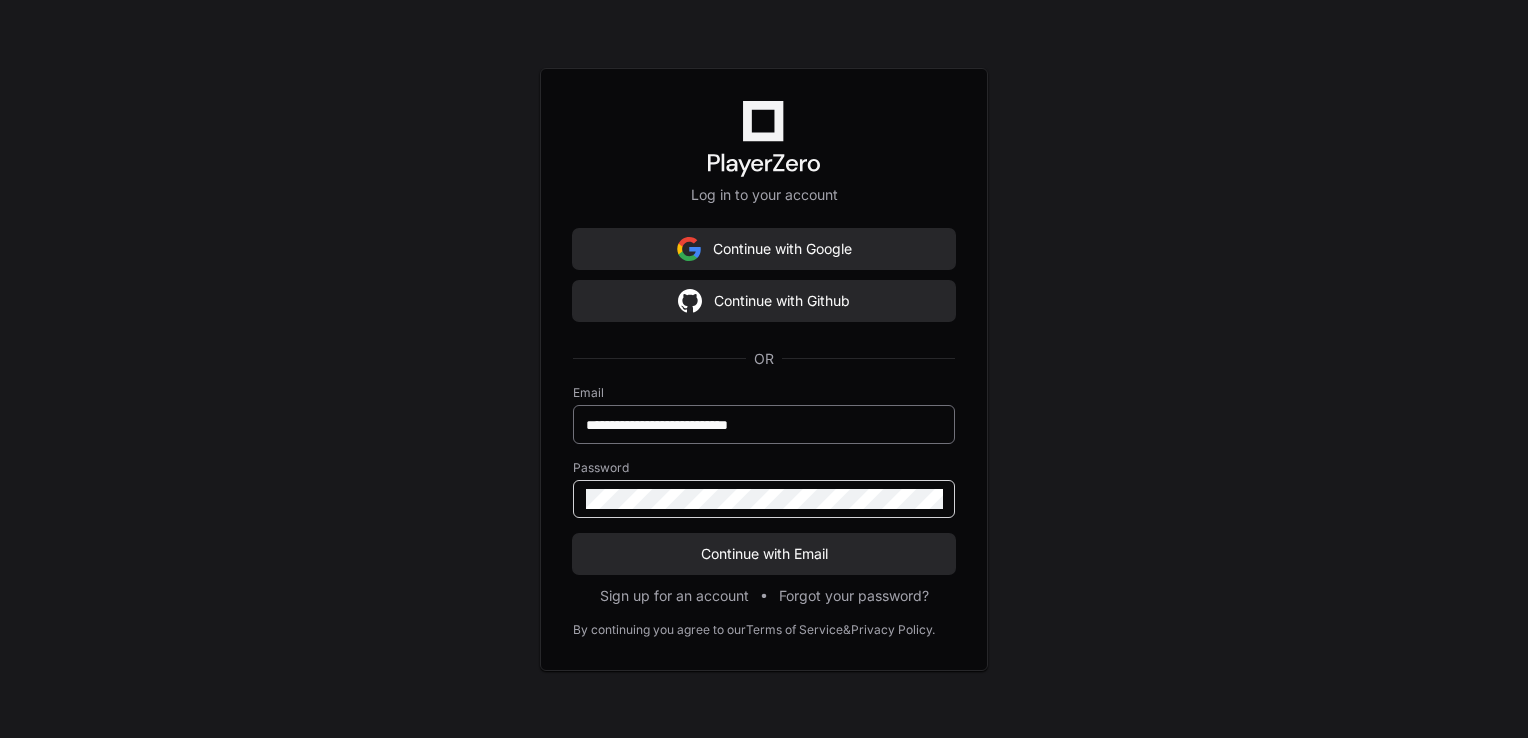 click on "Continue with Email" at bounding box center [764, 554] 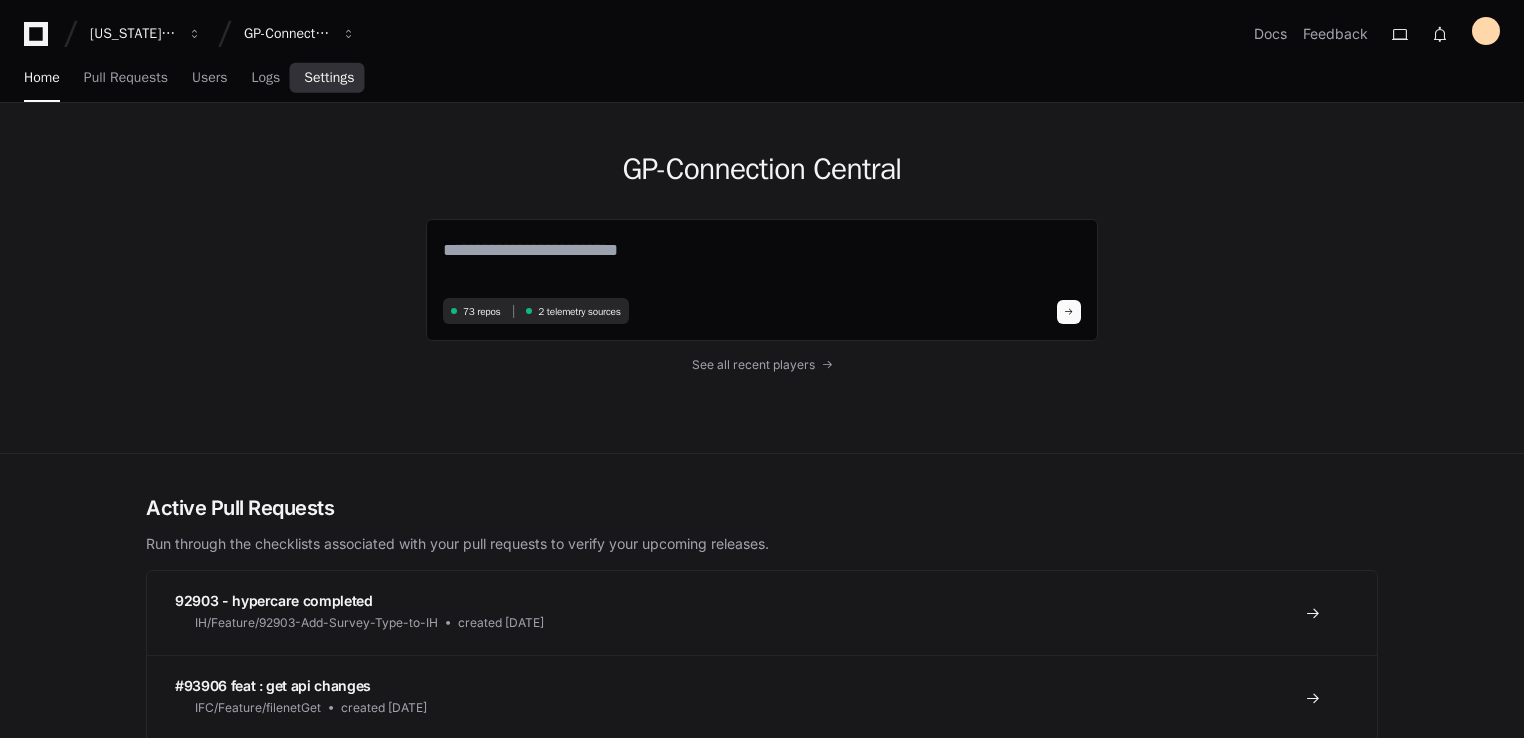 click on "Settings" at bounding box center [329, 78] 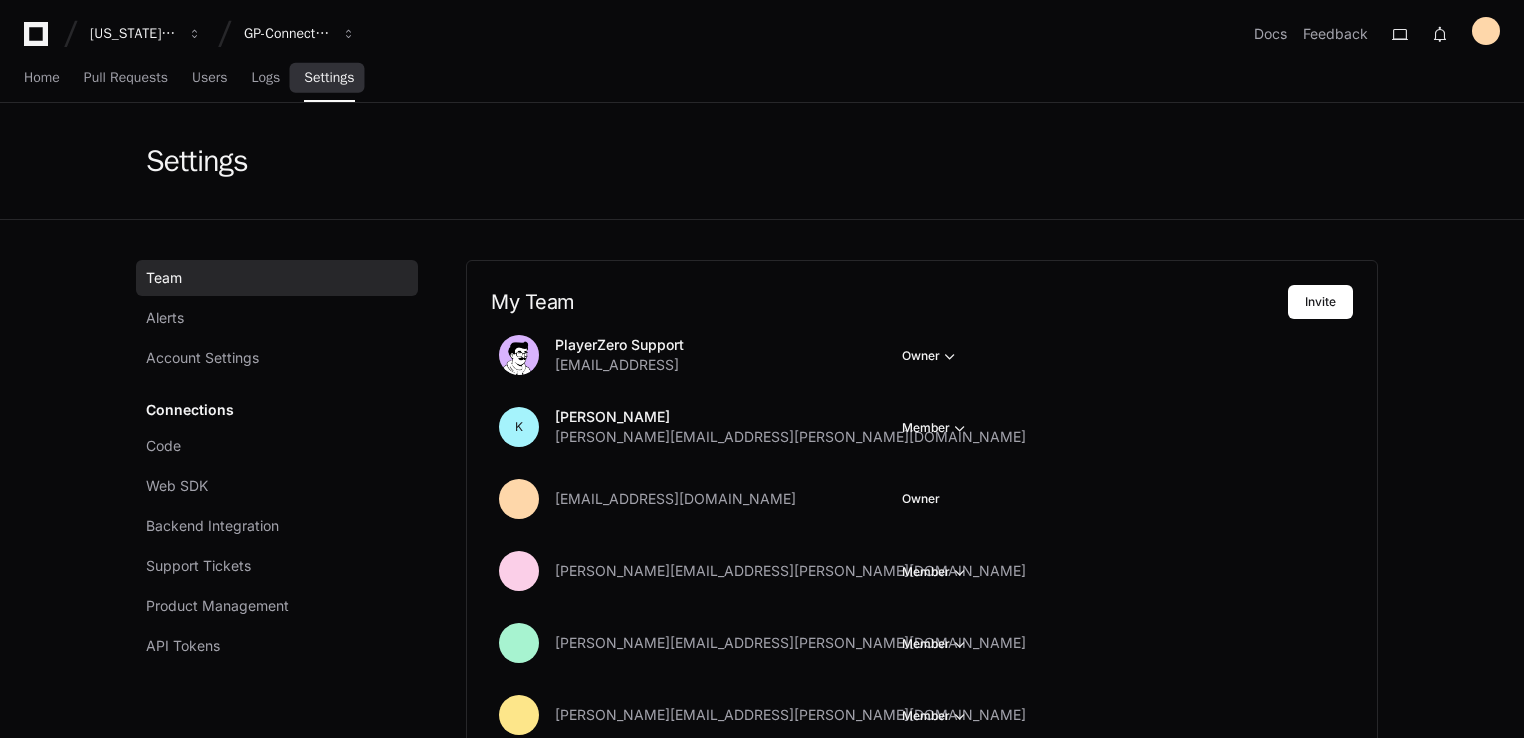 click on "Settings" at bounding box center (329, 78) 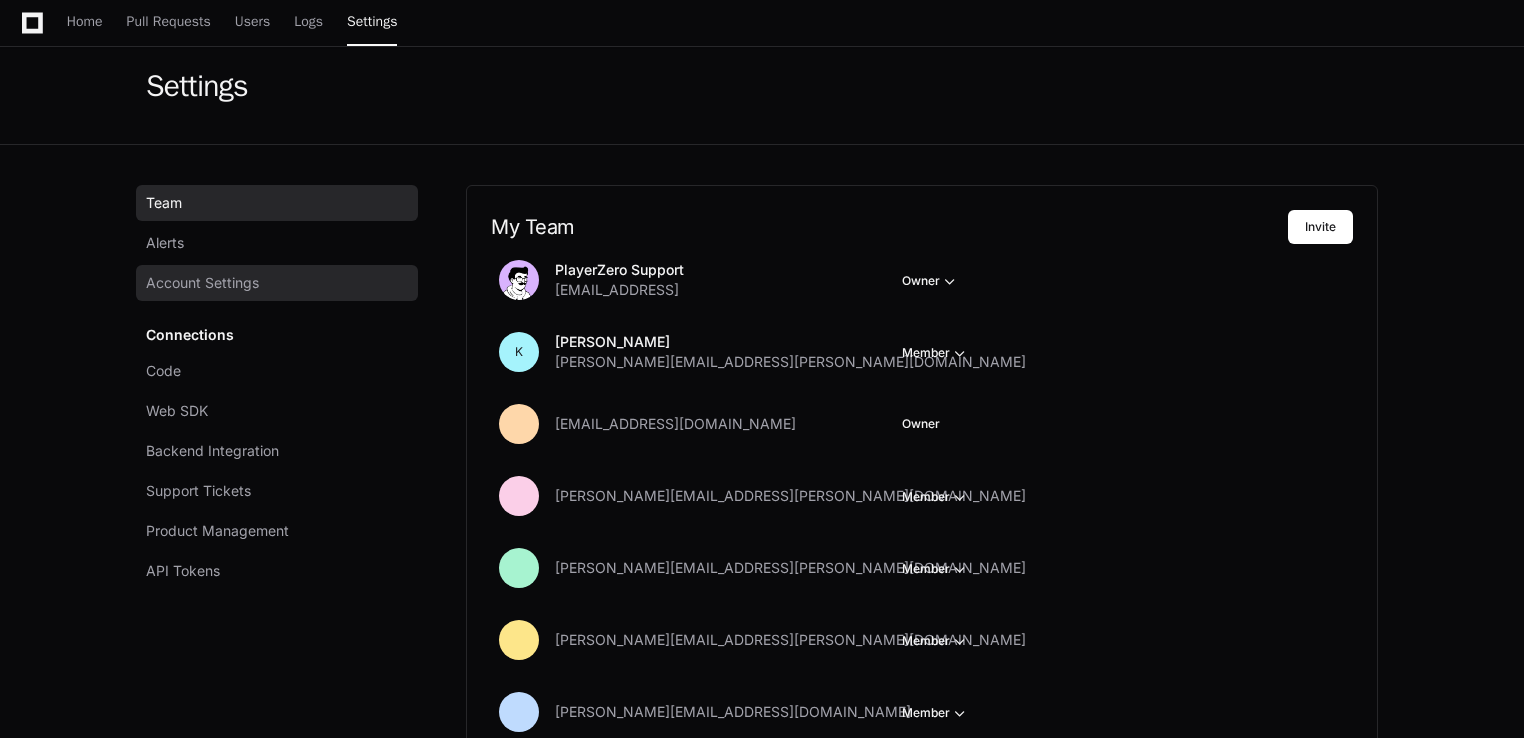 scroll, scrollTop: 76, scrollLeft: 0, axis: vertical 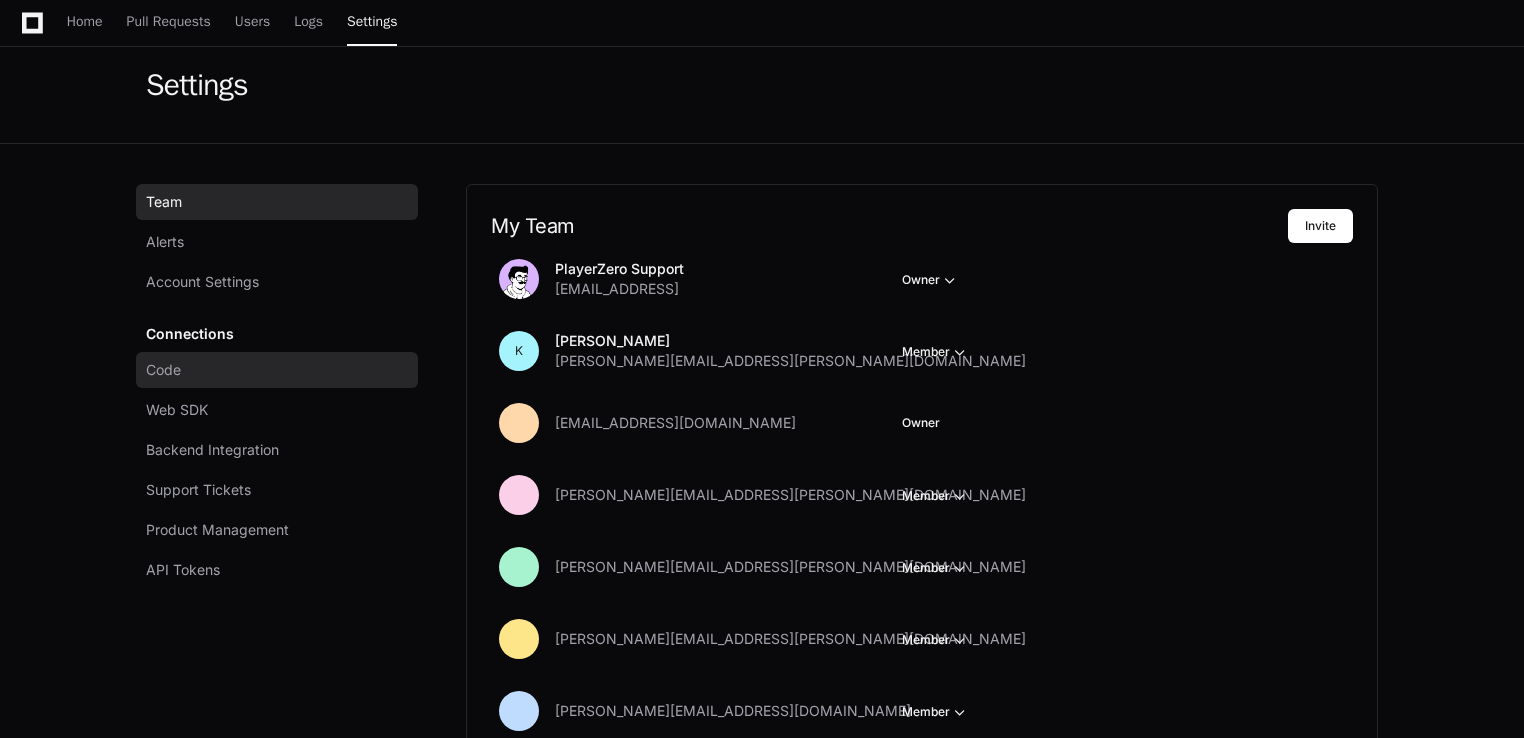 click on "Code" 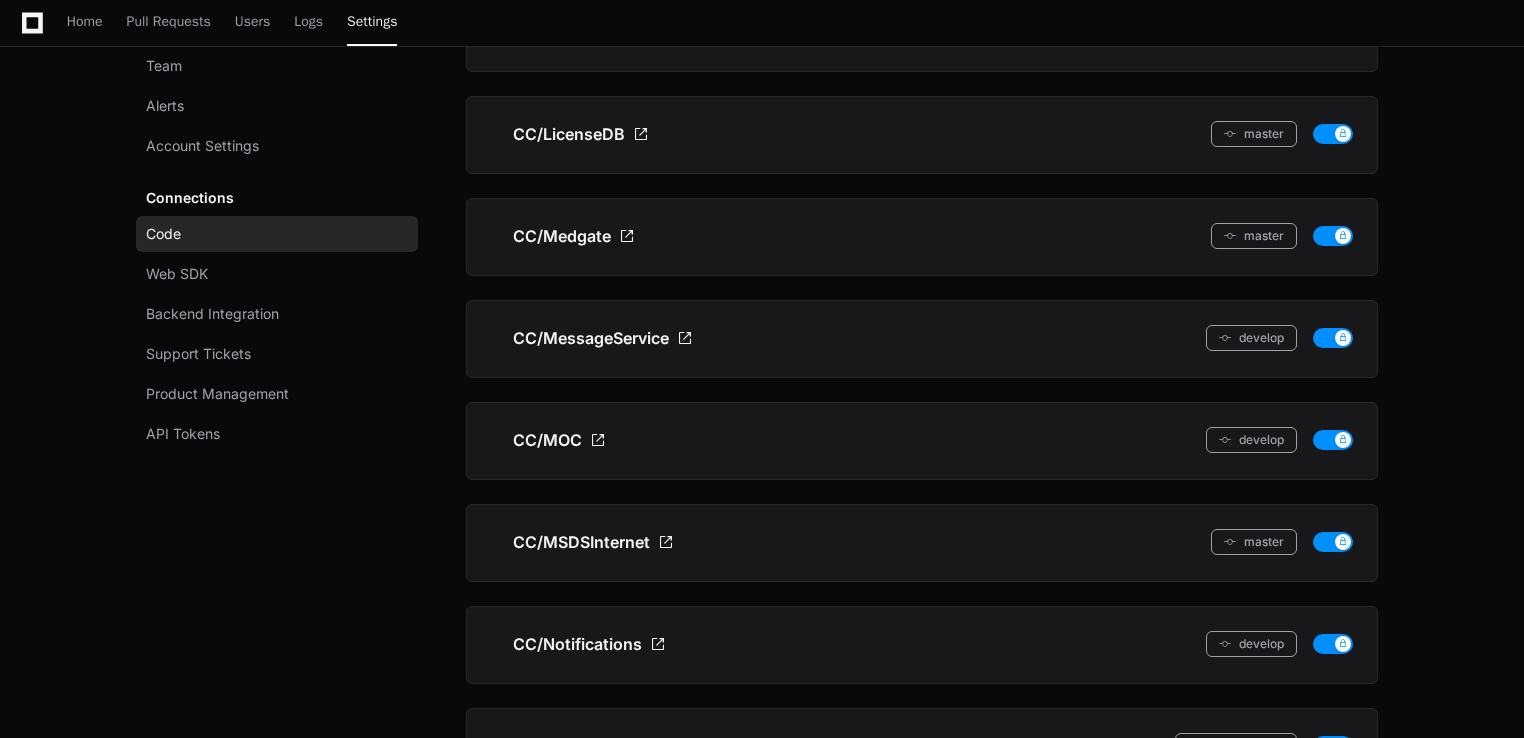 scroll, scrollTop: 3912, scrollLeft: 0, axis: vertical 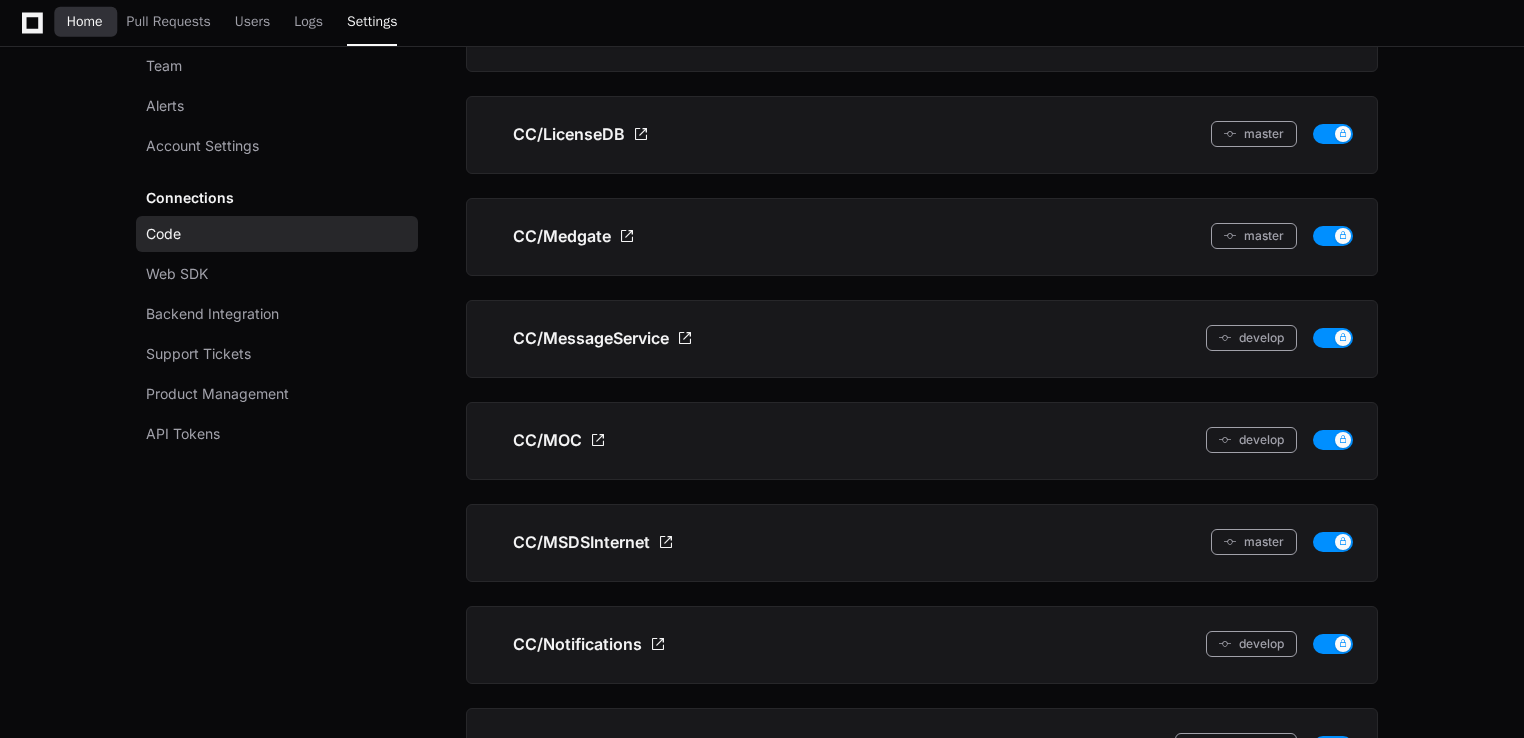 click on "Home" at bounding box center (85, 22) 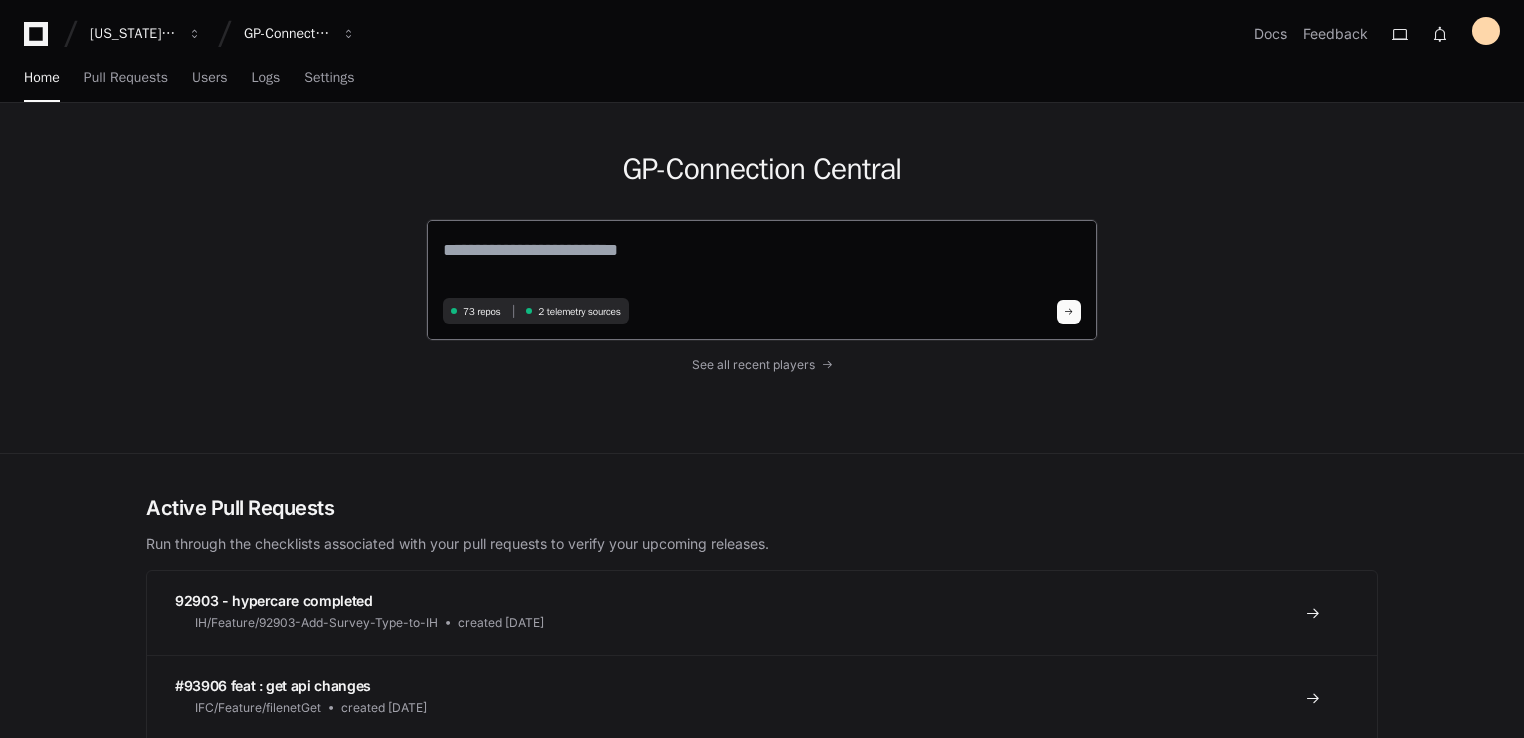 click 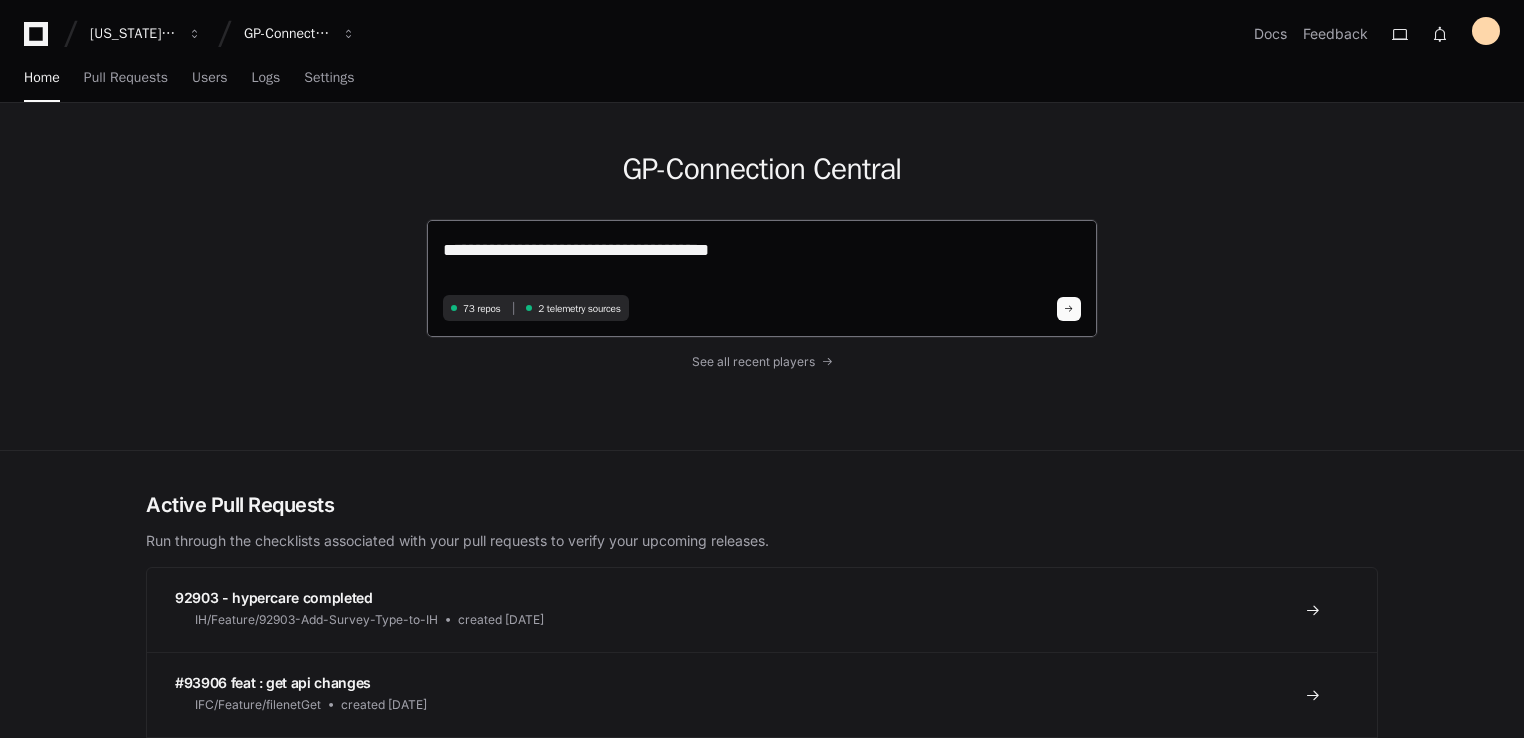 type on "**********" 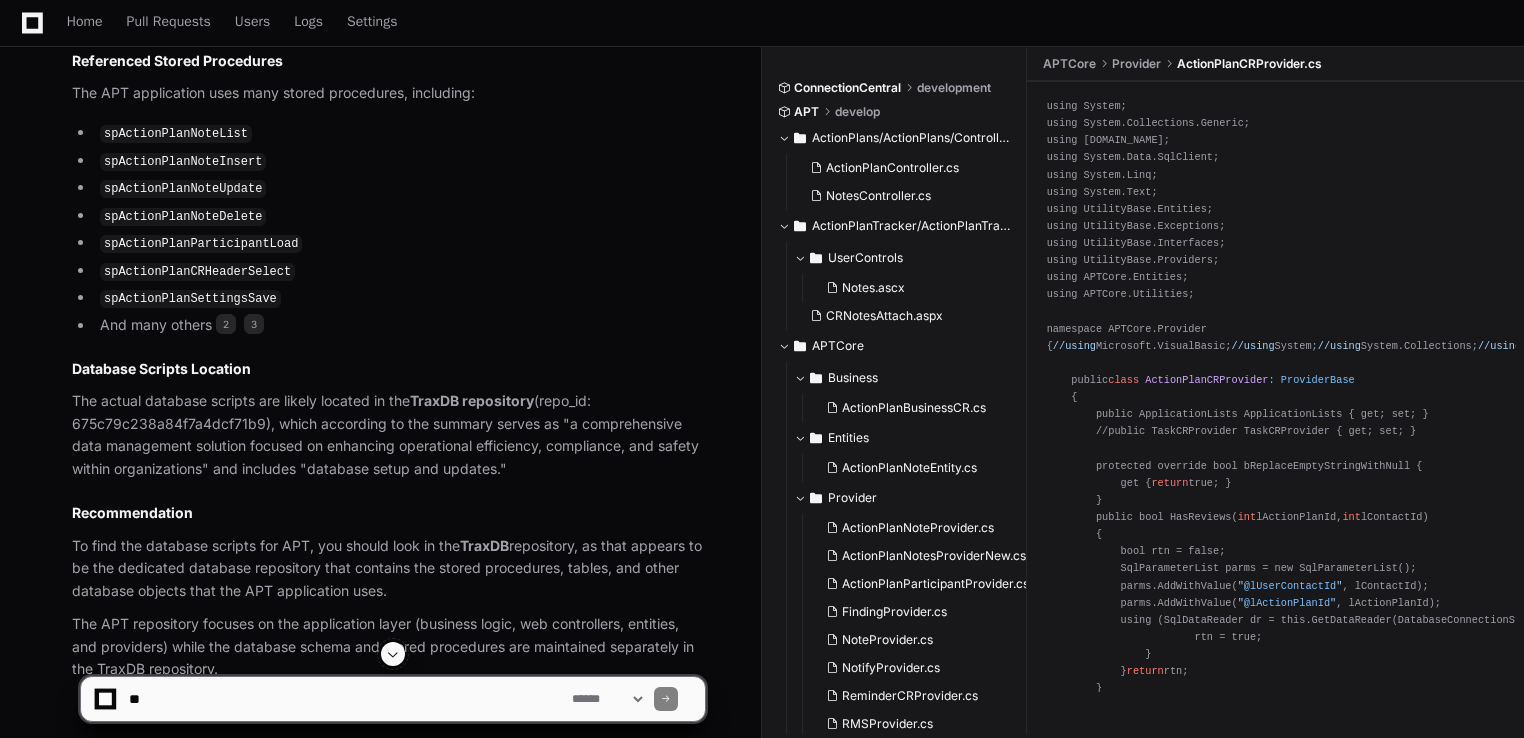 scroll, scrollTop: 1243, scrollLeft: 0, axis: vertical 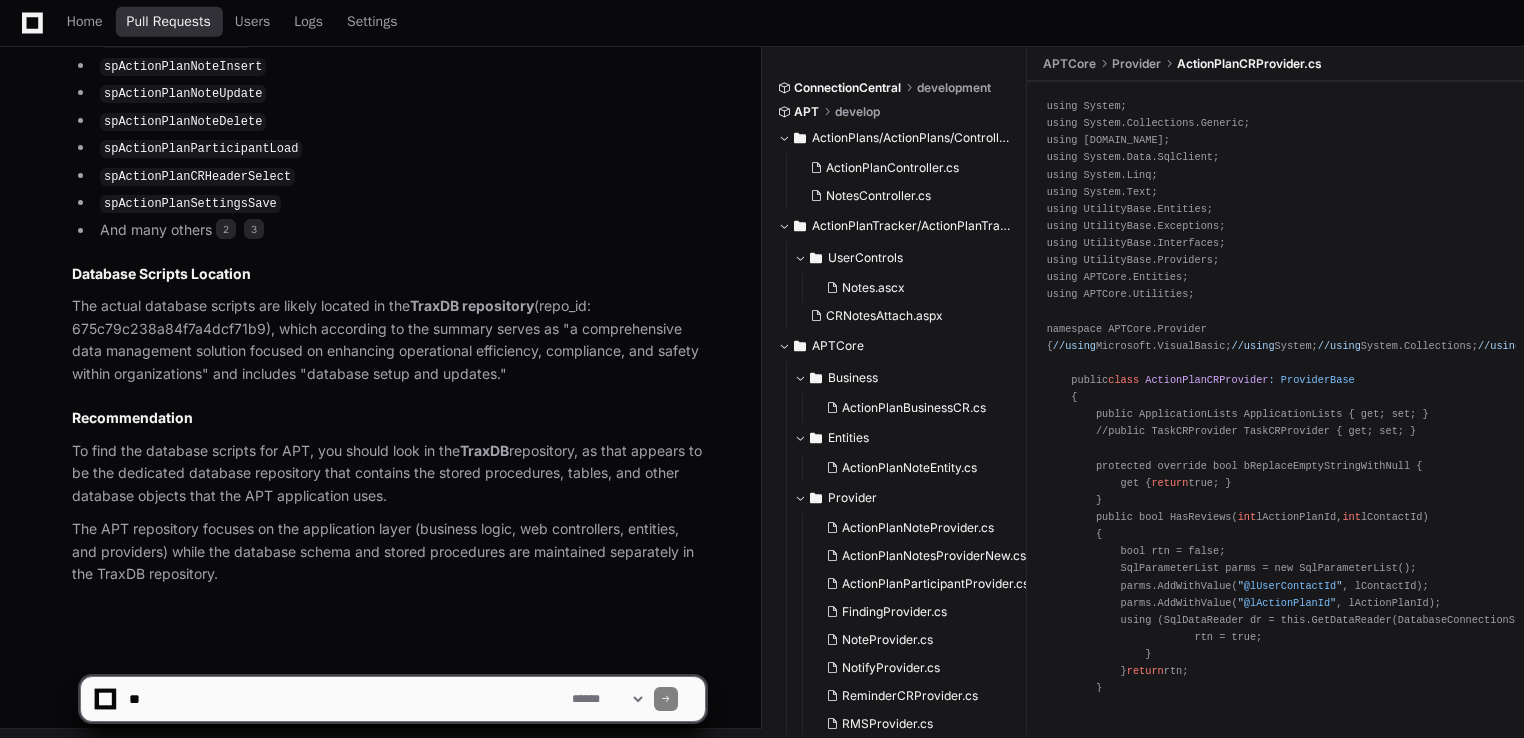 click on "Pull Requests" at bounding box center [169, 22] 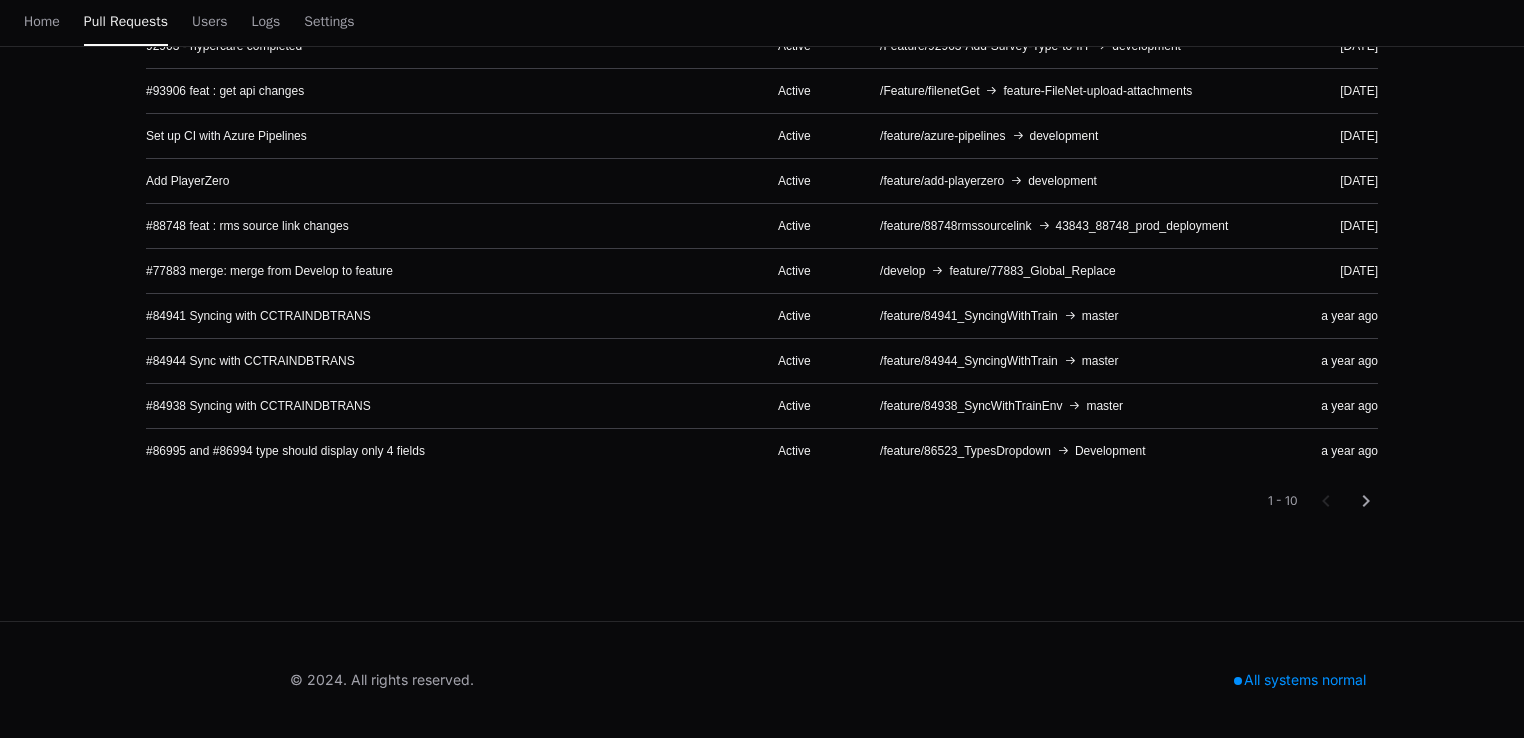 scroll, scrollTop: 0, scrollLeft: 0, axis: both 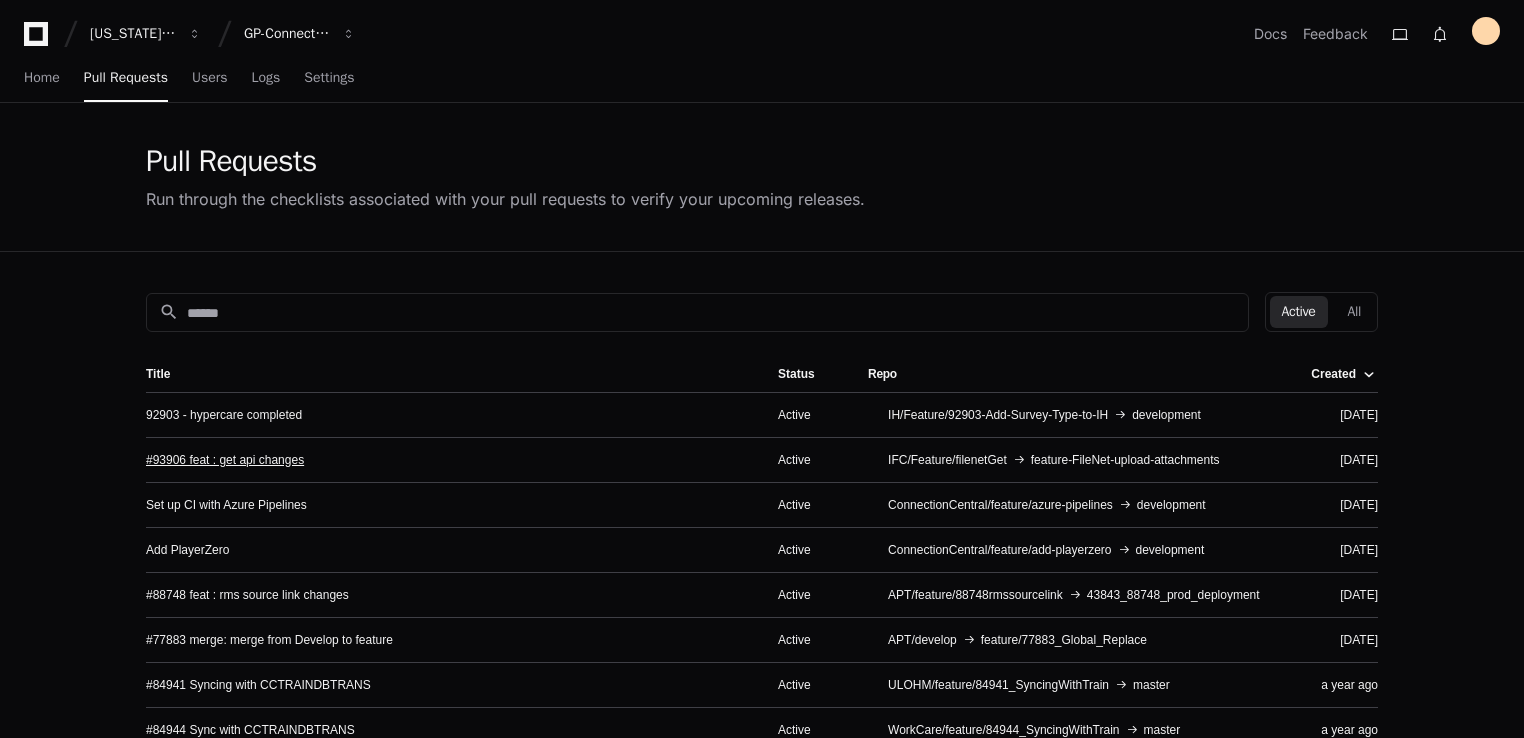 click on "#93906 feat : get api changes" 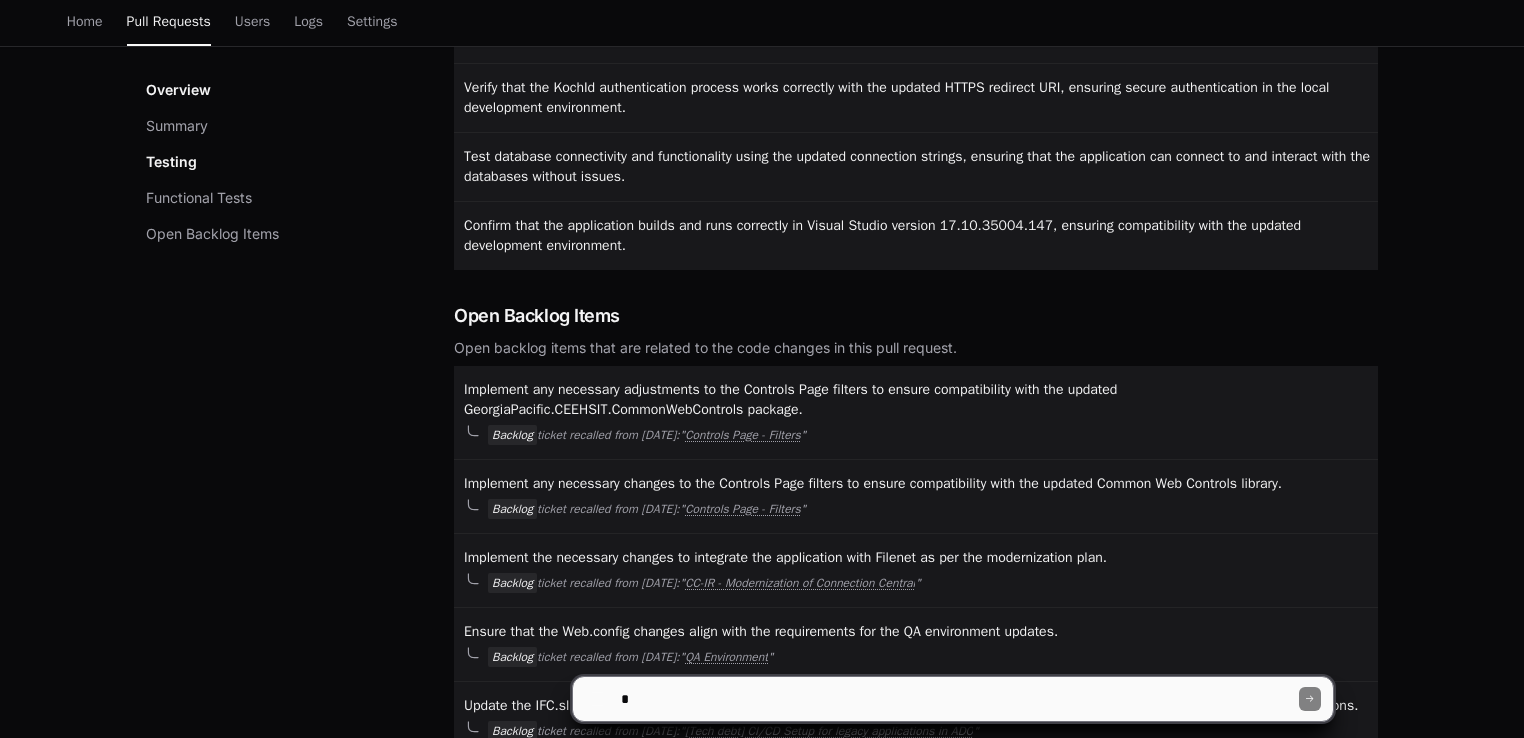scroll, scrollTop: 1241, scrollLeft: 0, axis: vertical 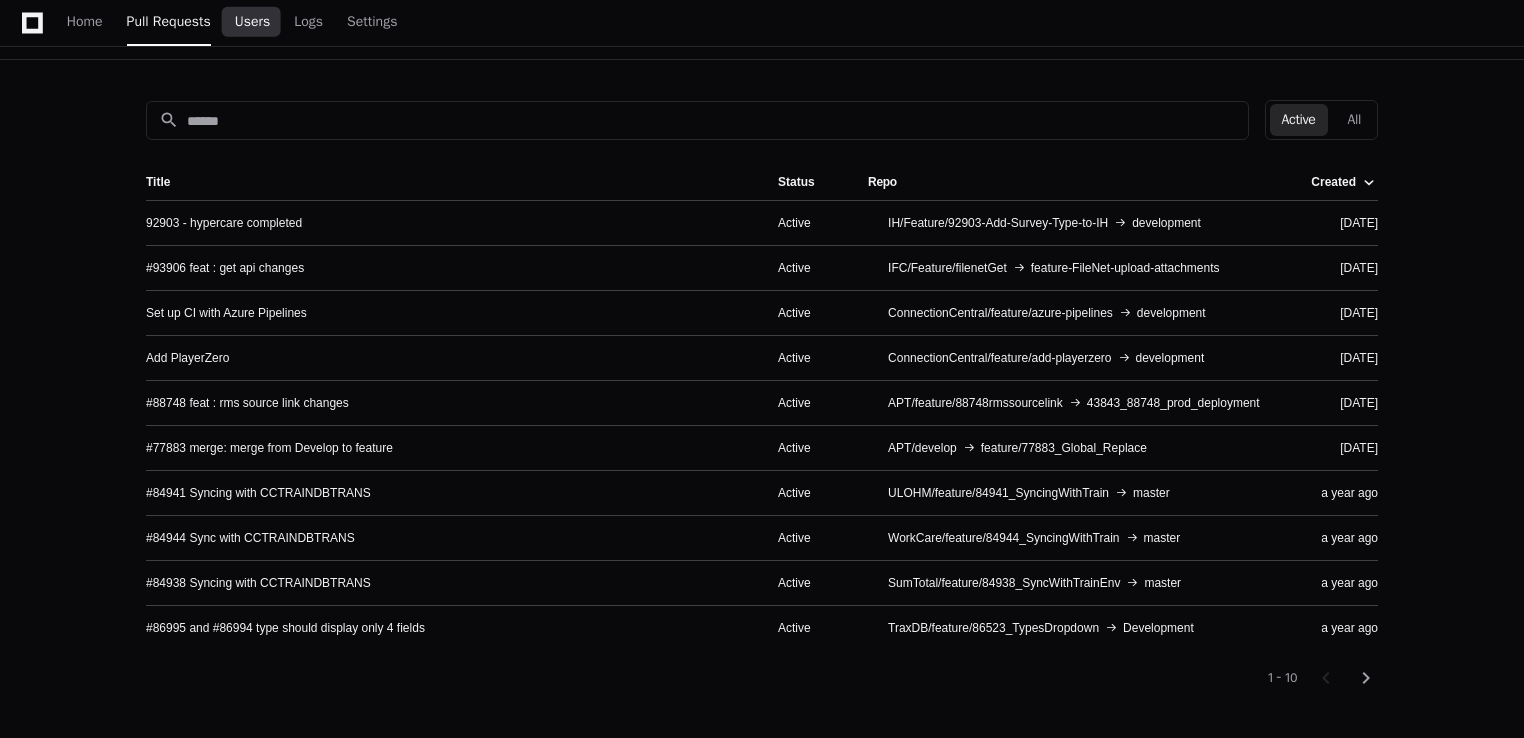 click on "Users" at bounding box center (253, 22) 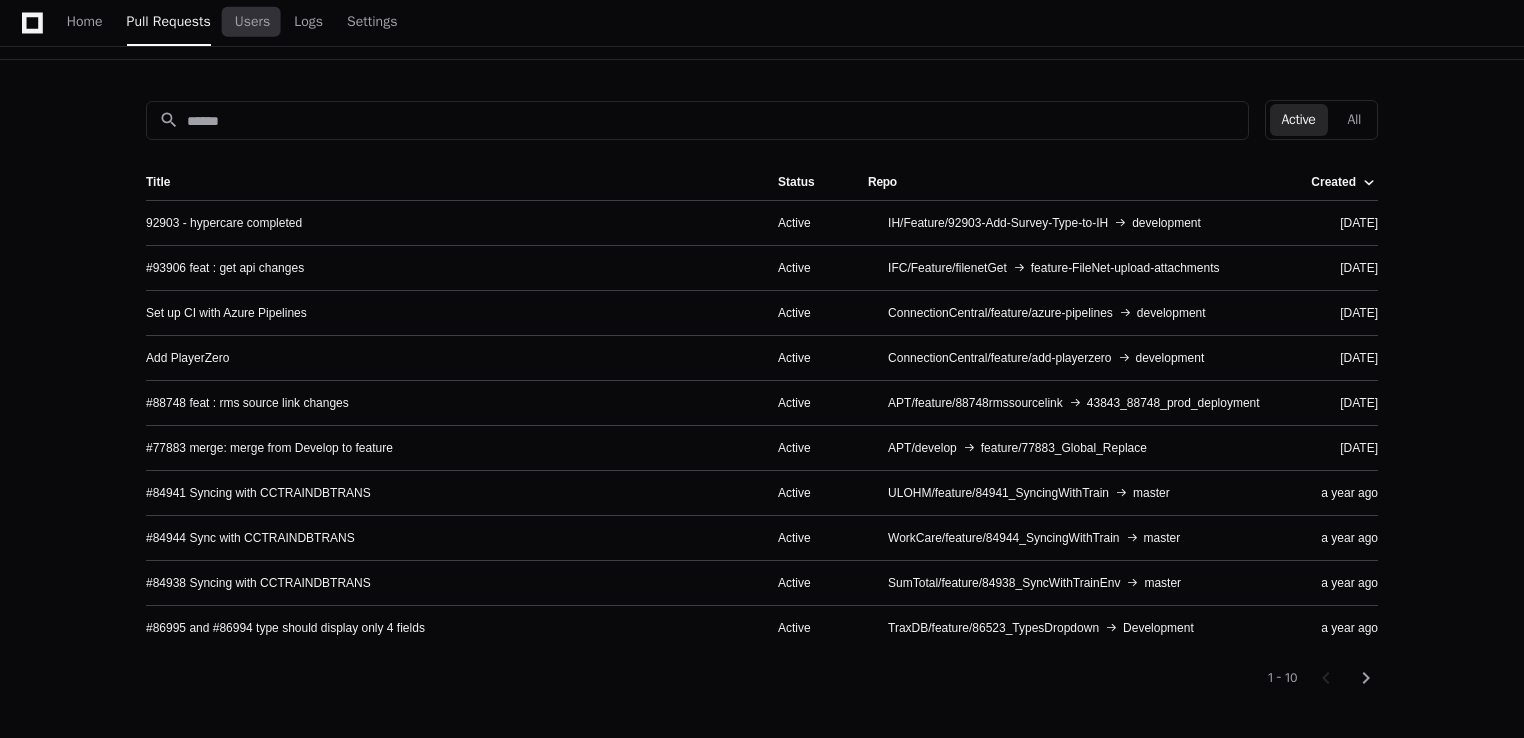 scroll, scrollTop: 0, scrollLeft: 0, axis: both 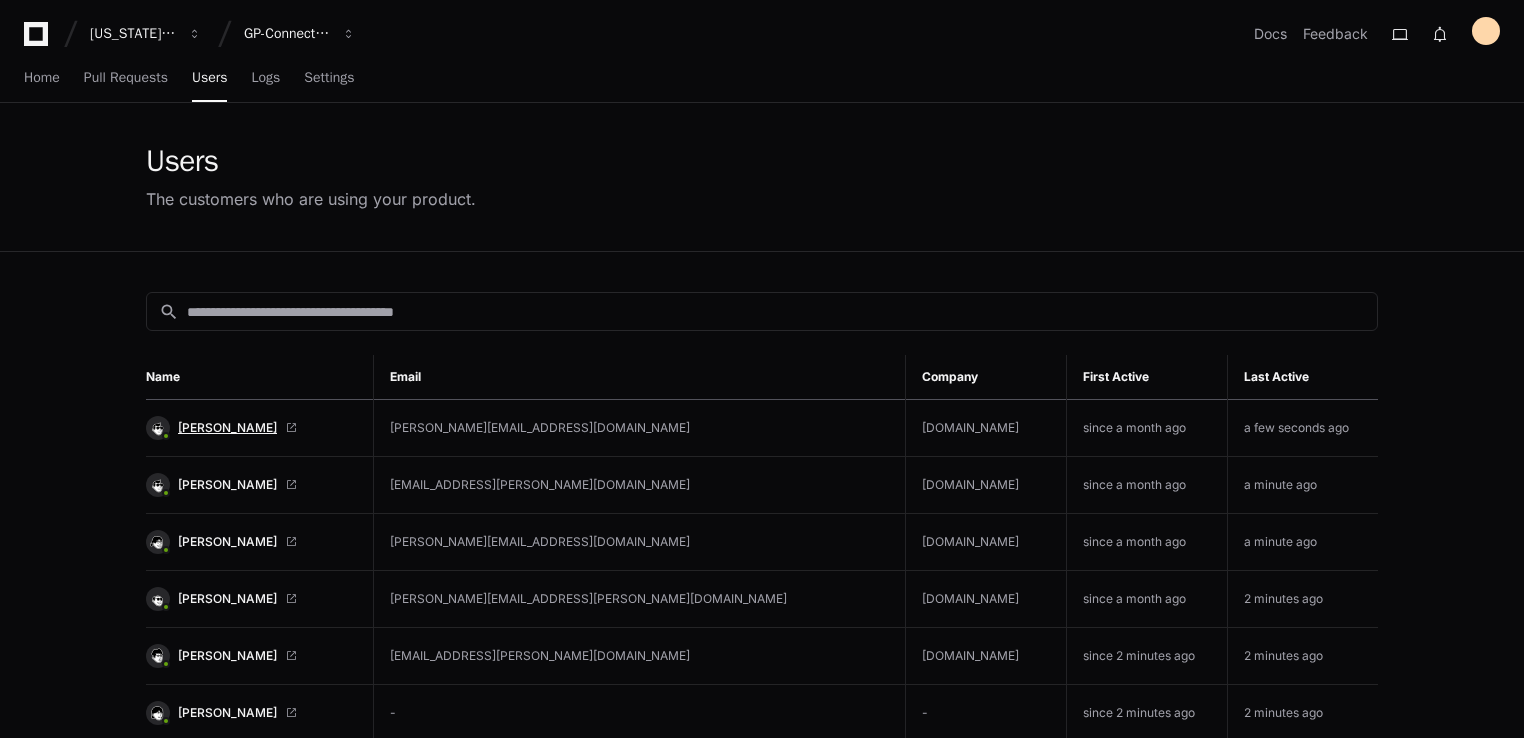 click on "[PERSON_NAME]" 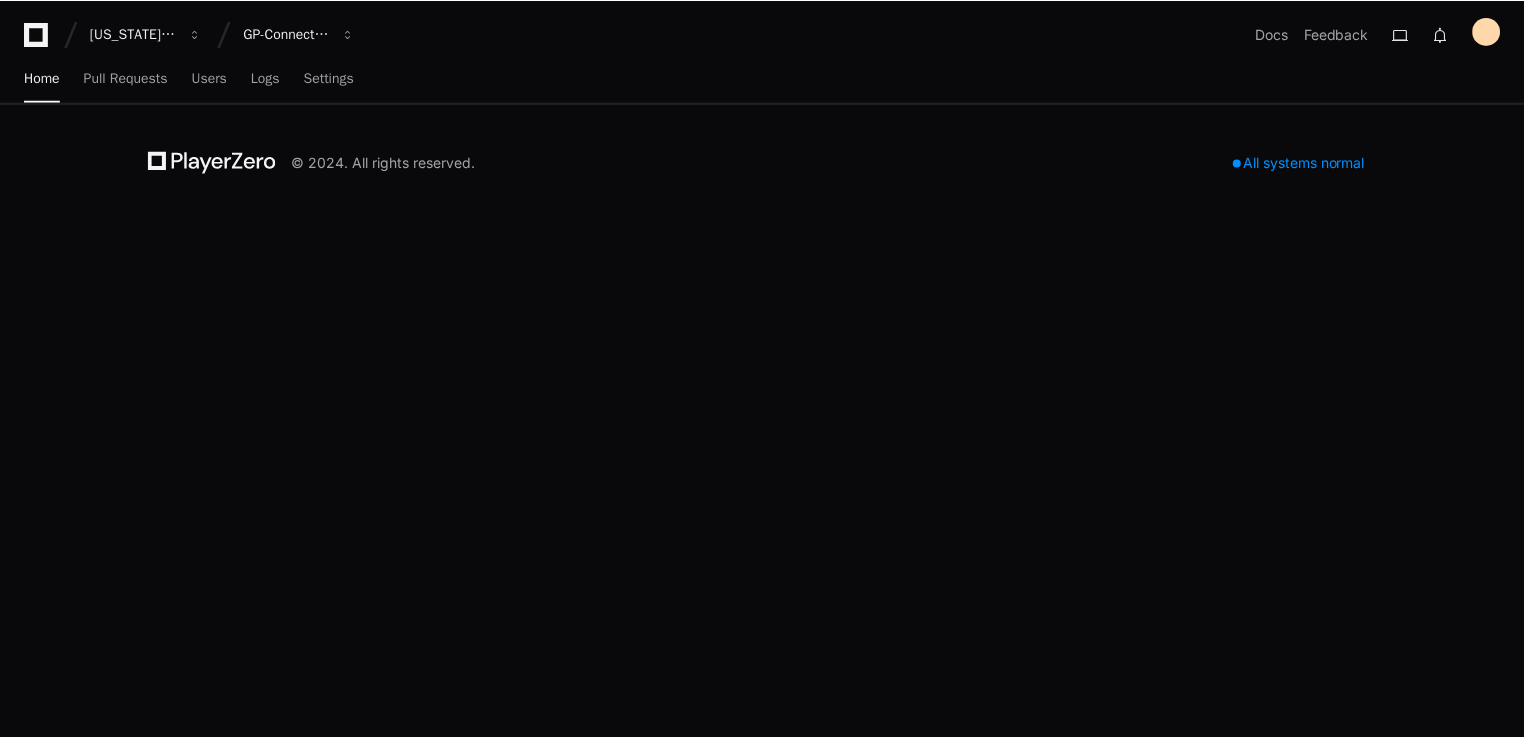 scroll, scrollTop: 0, scrollLeft: 0, axis: both 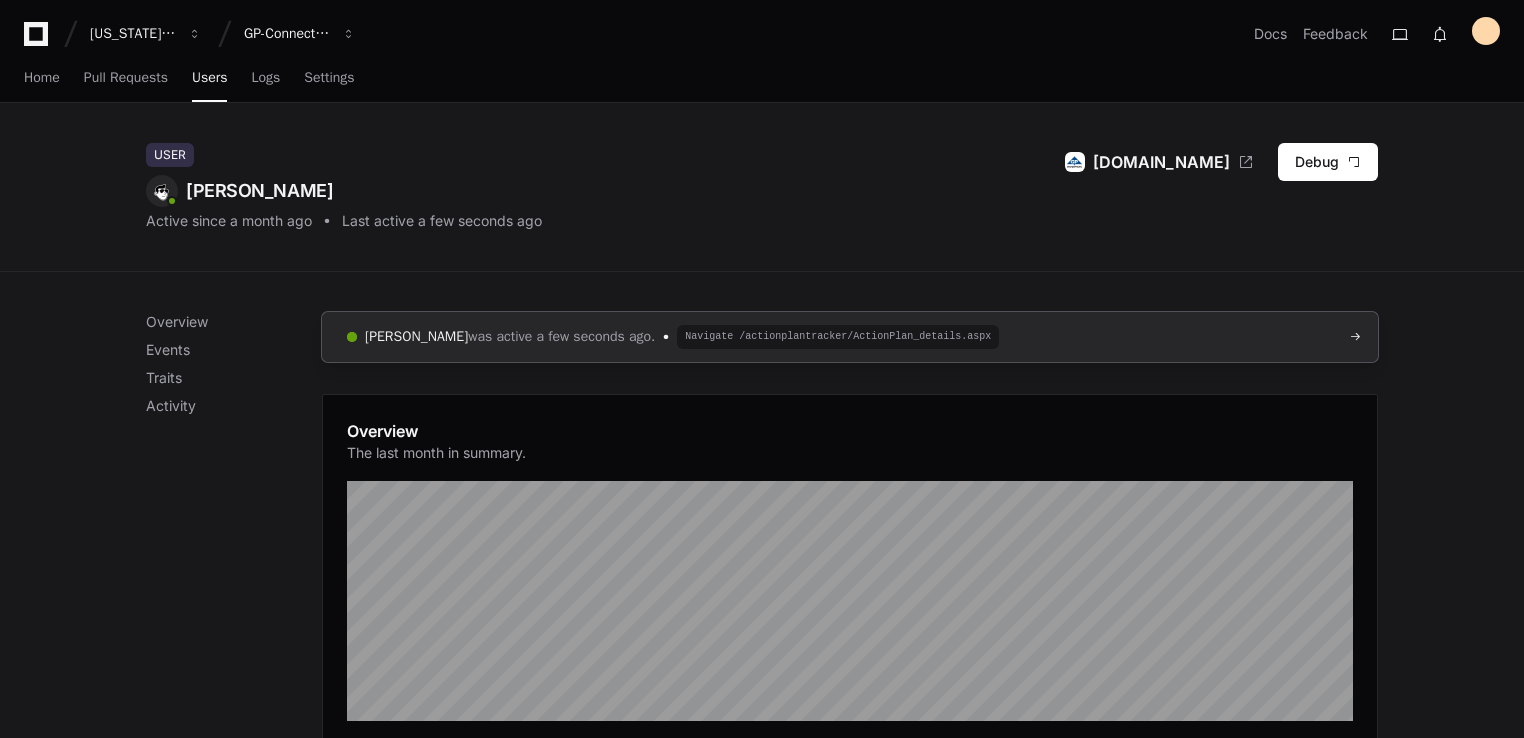 click on "was active a few seconds ago." 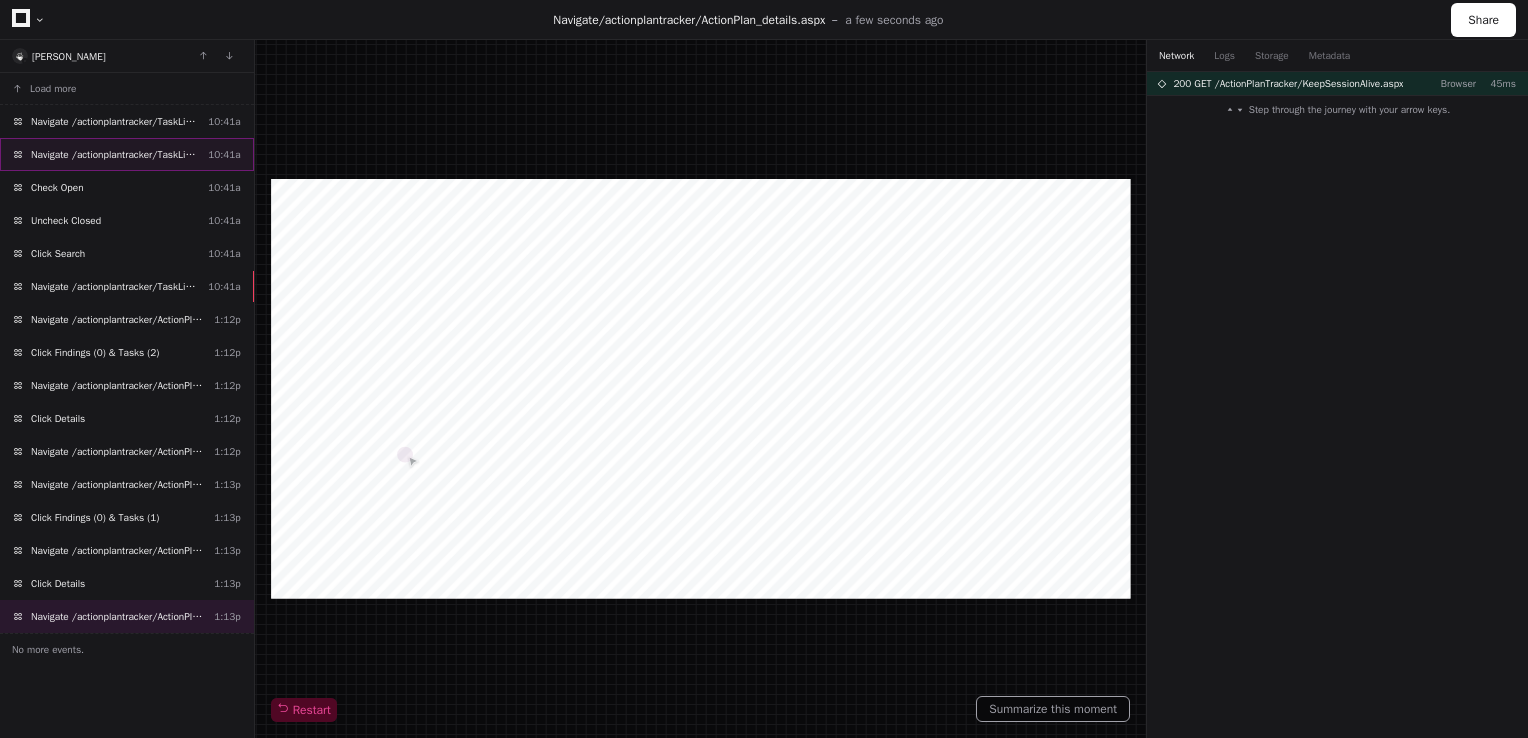 click on "Navigate /actionplantracker/TaskList.aspx" 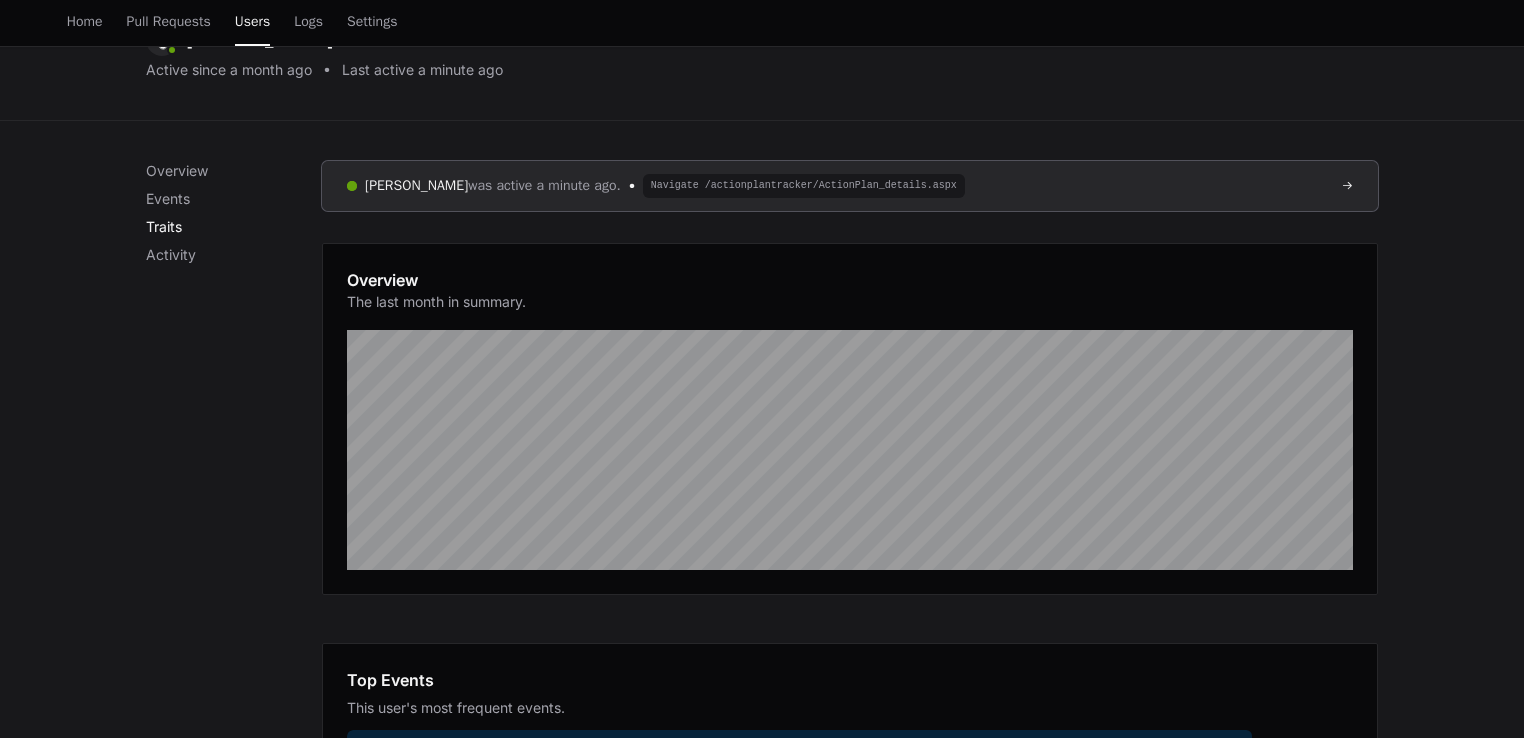 scroll, scrollTop: 0, scrollLeft: 0, axis: both 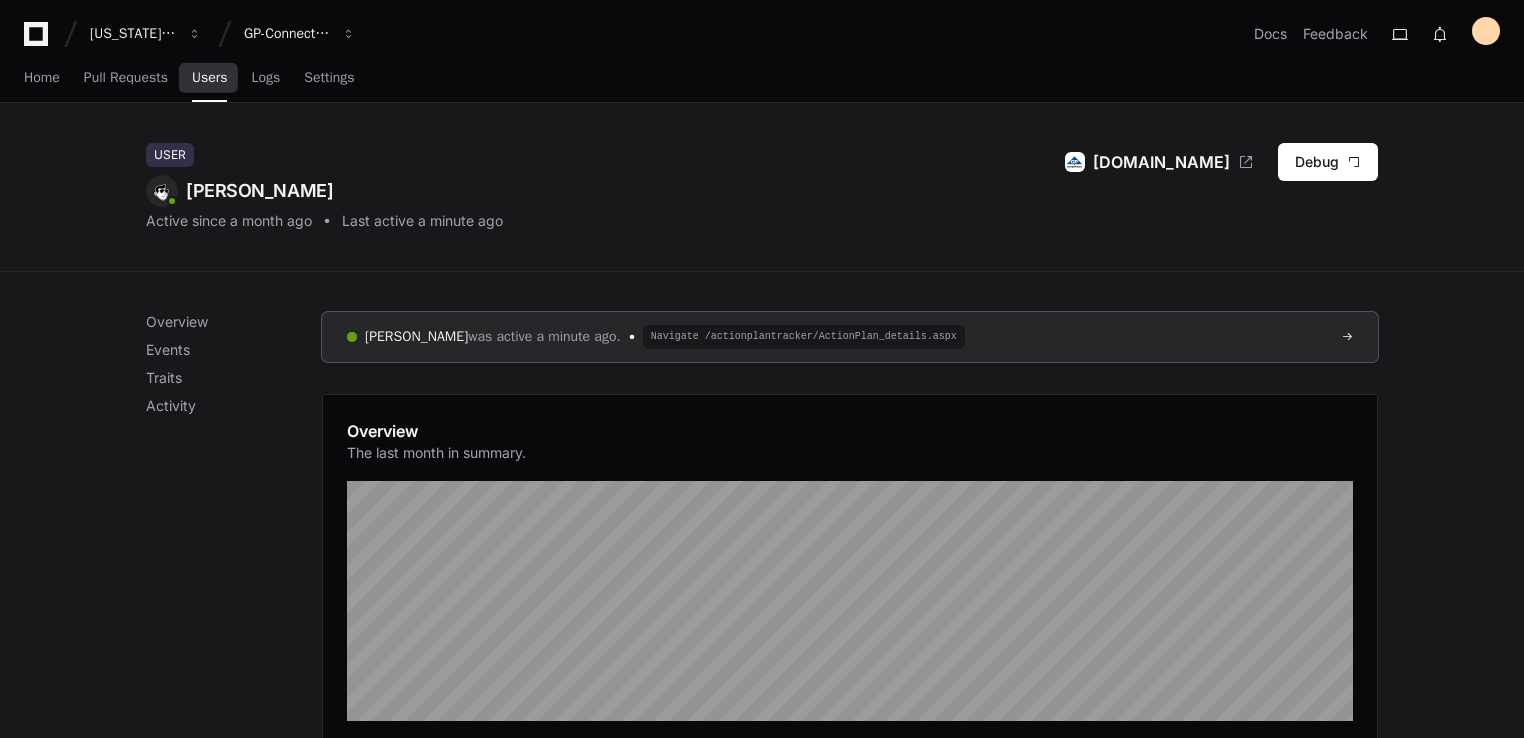 click on "Users" at bounding box center [210, 78] 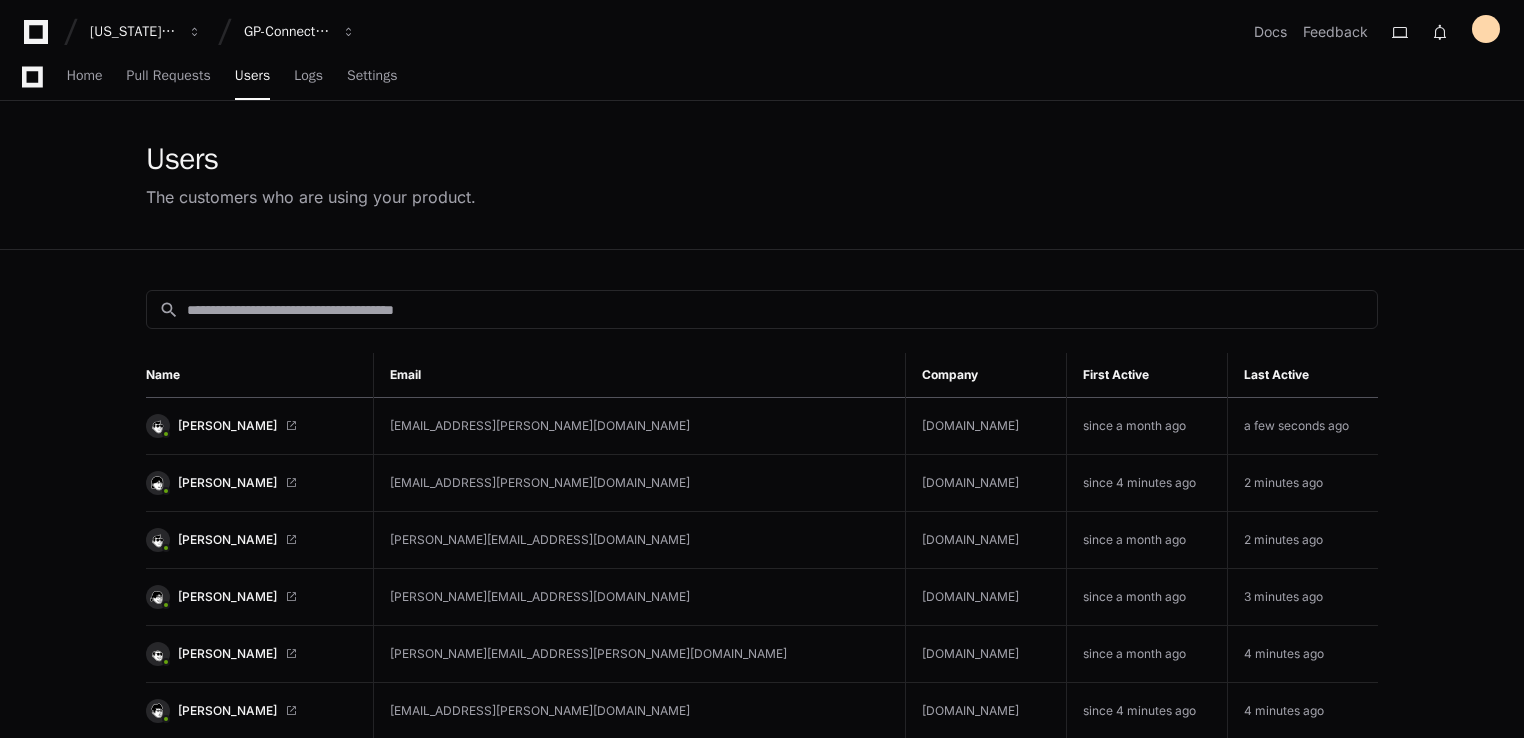 scroll, scrollTop: 0, scrollLeft: 0, axis: both 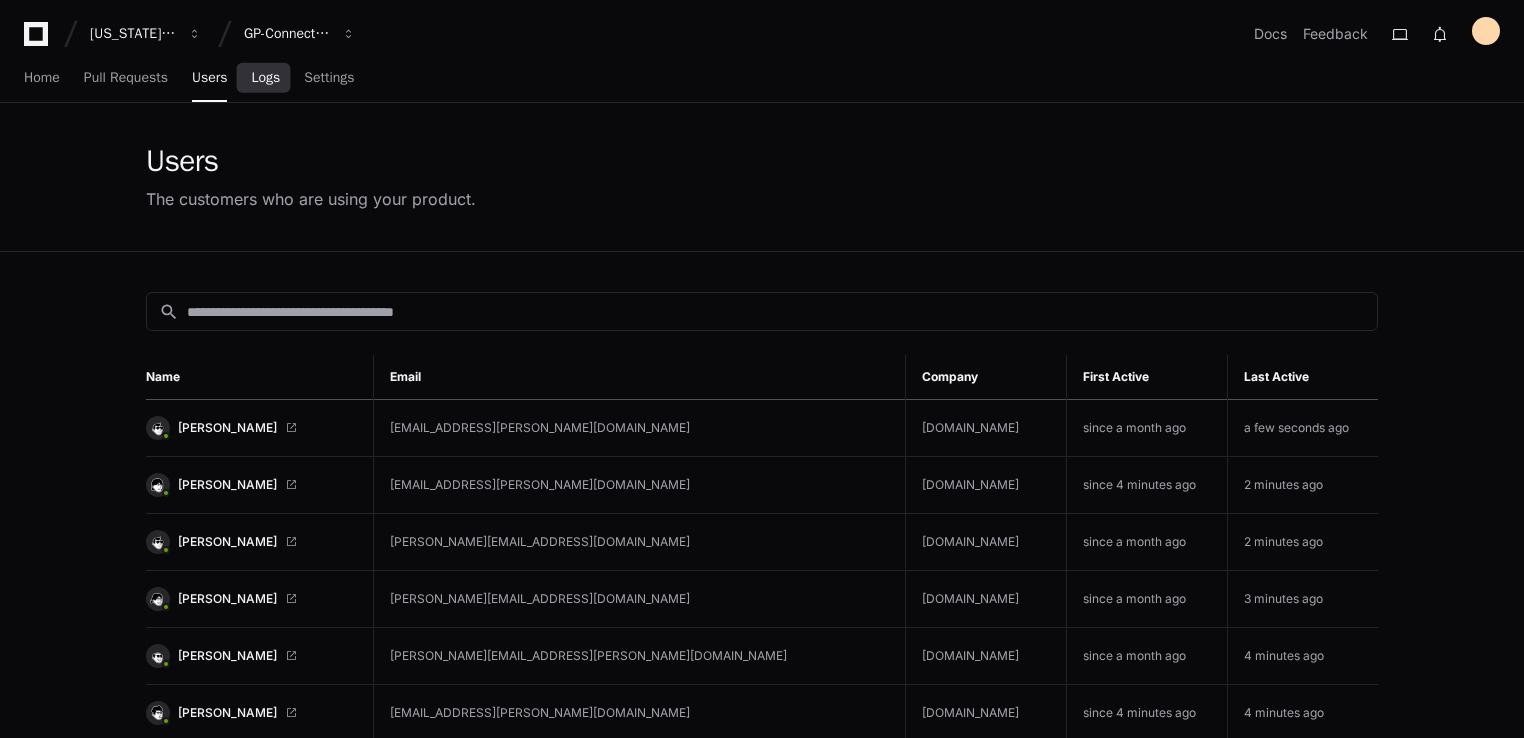click on "Logs" at bounding box center (265, 78) 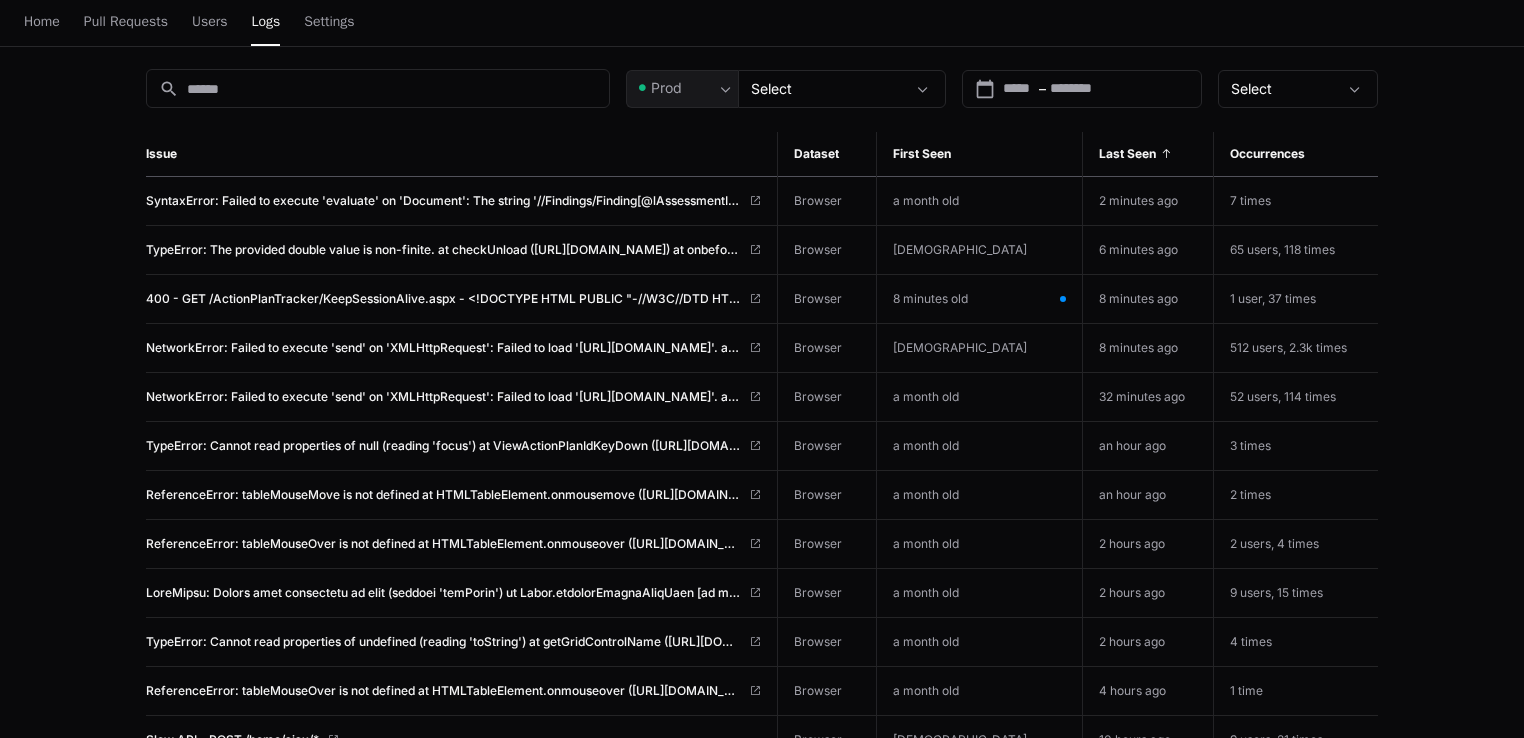 scroll, scrollTop: 0, scrollLeft: 0, axis: both 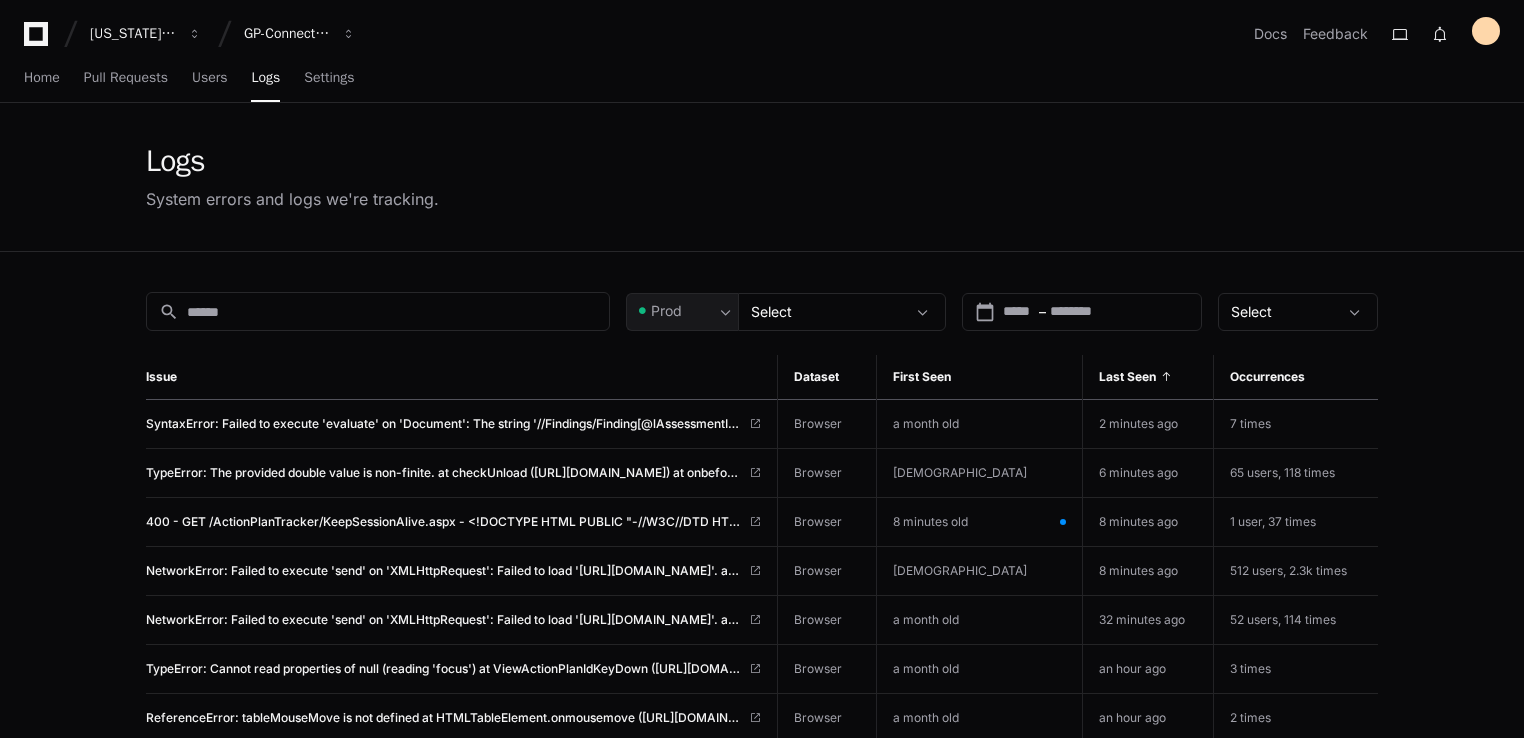 click on "Logs System errors and logs we're tracking." 